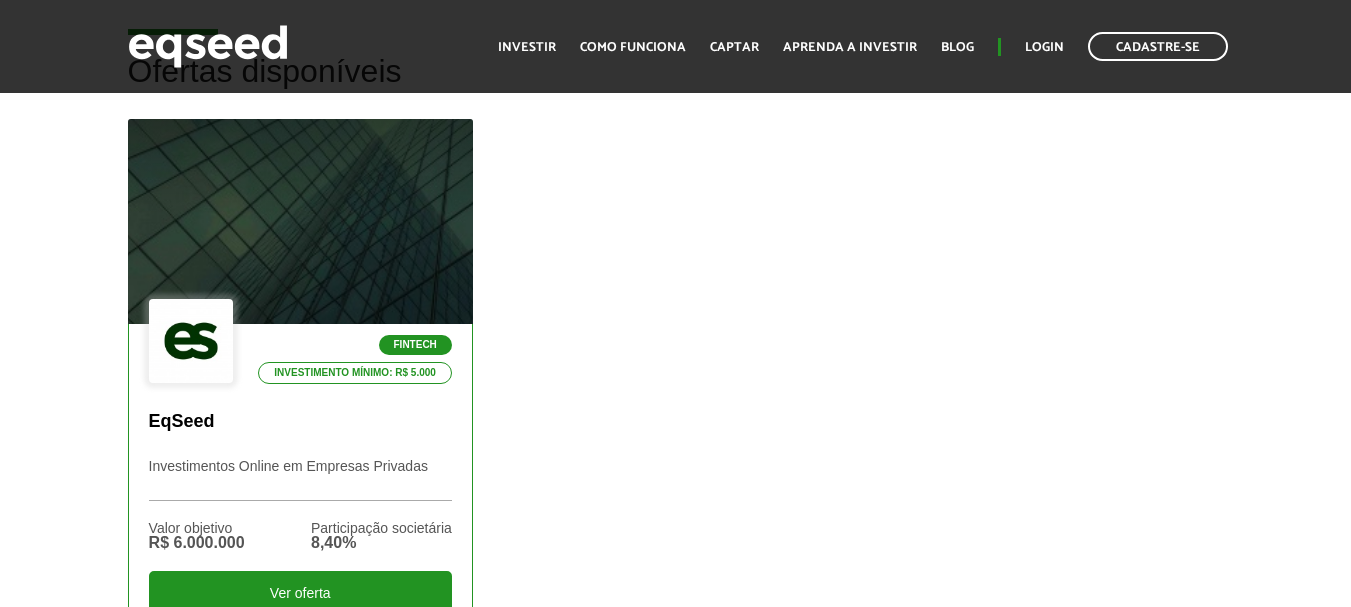 scroll, scrollTop: 0, scrollLeft: 0, axis: both 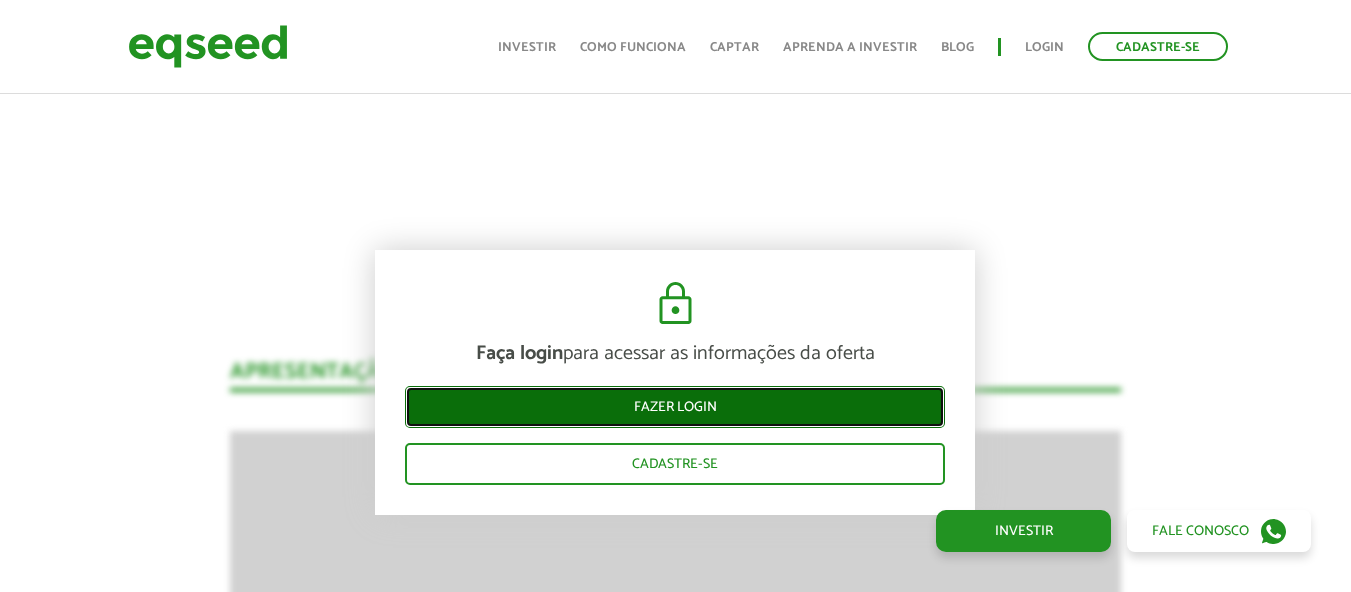 click on "Fazer login" at bounding box center (675, 407) 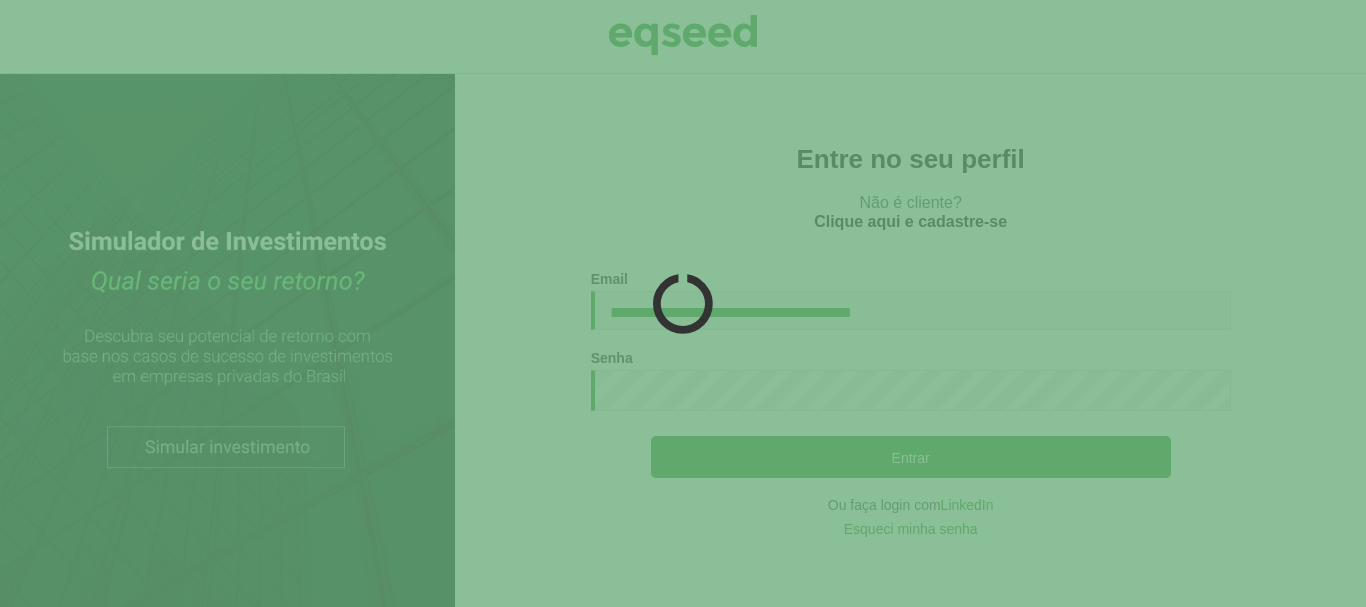 scroll, scrollTop: 0, scrollLeft: 0, axis: both 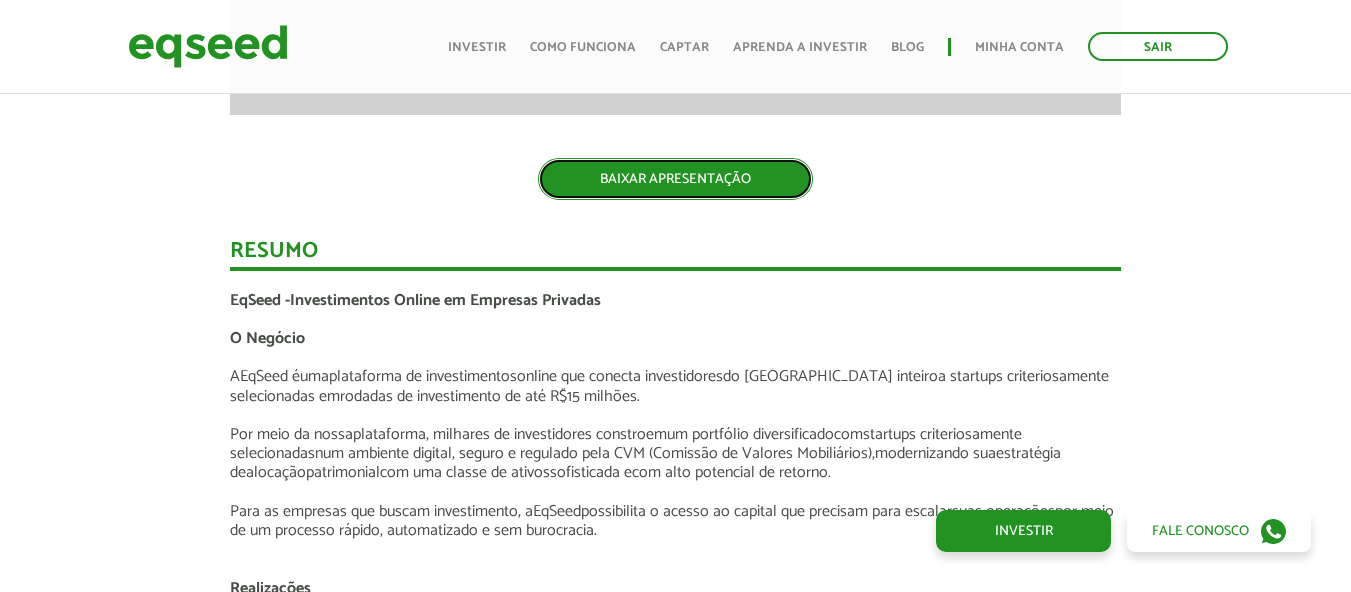 click on "BAIXAR APRESENTAÇÃO" at bounding box center (675, 179) 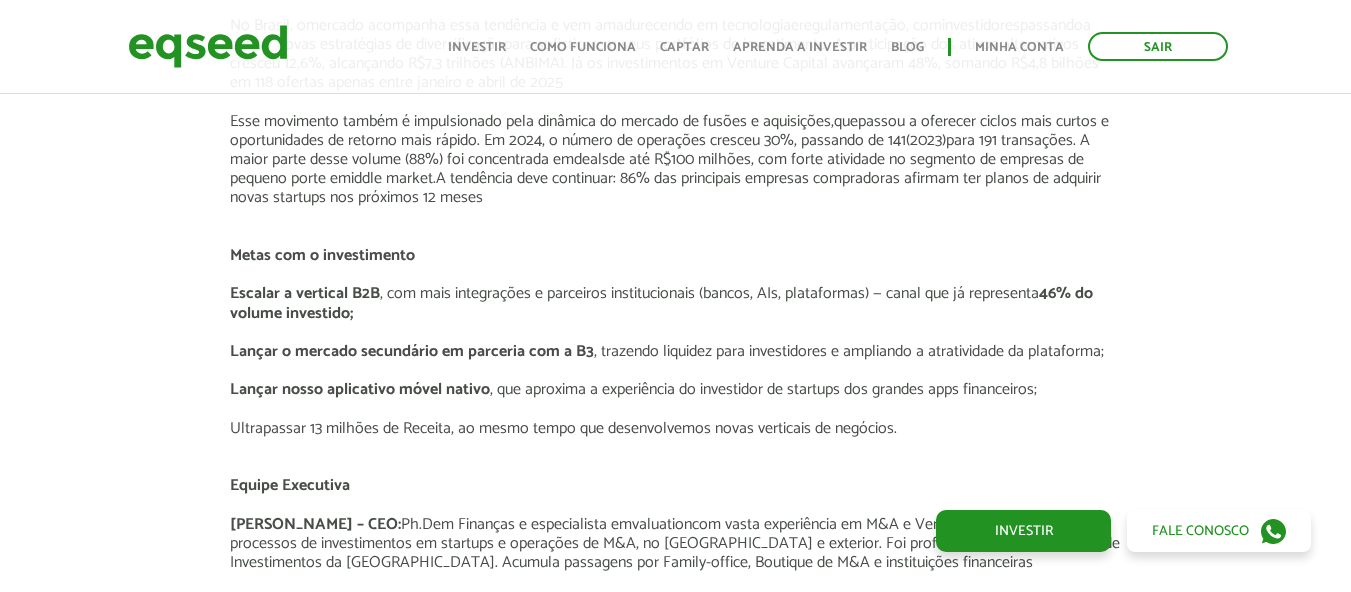 scroll, scrollTop: 3400, scrollLeft: 0, axis: vertical 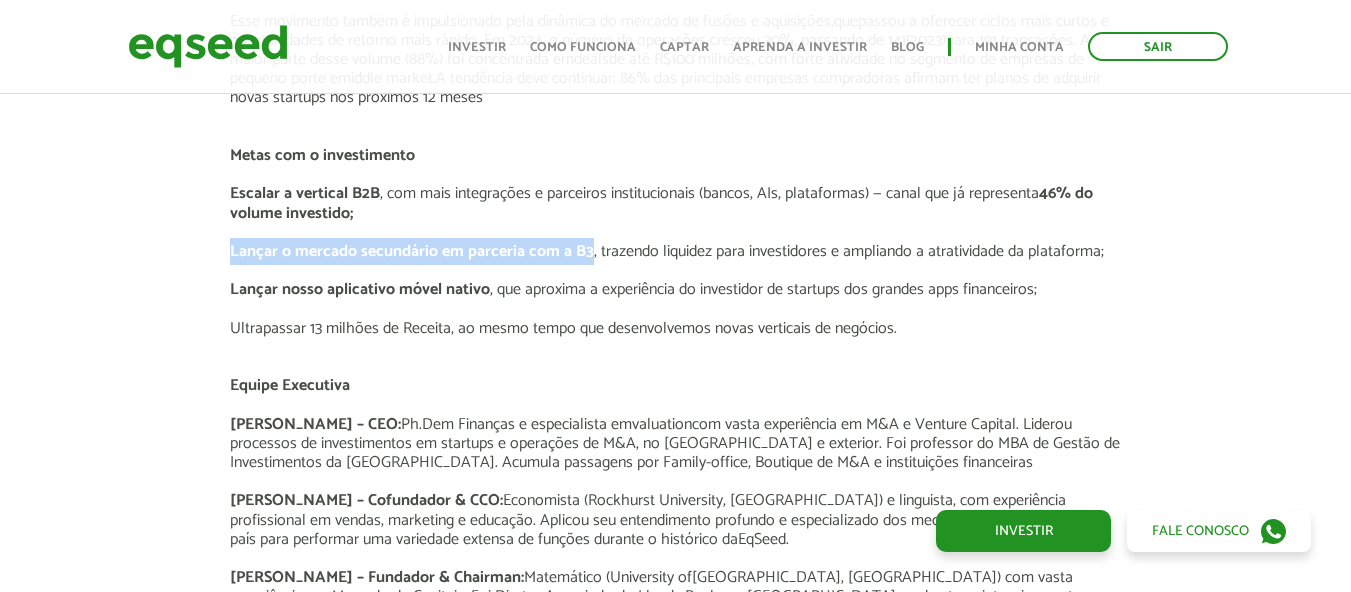 drag, startPoint x: 233, startPoint y: 242, endPoint x: 594, endPoint y: 246, distance: 361.02216 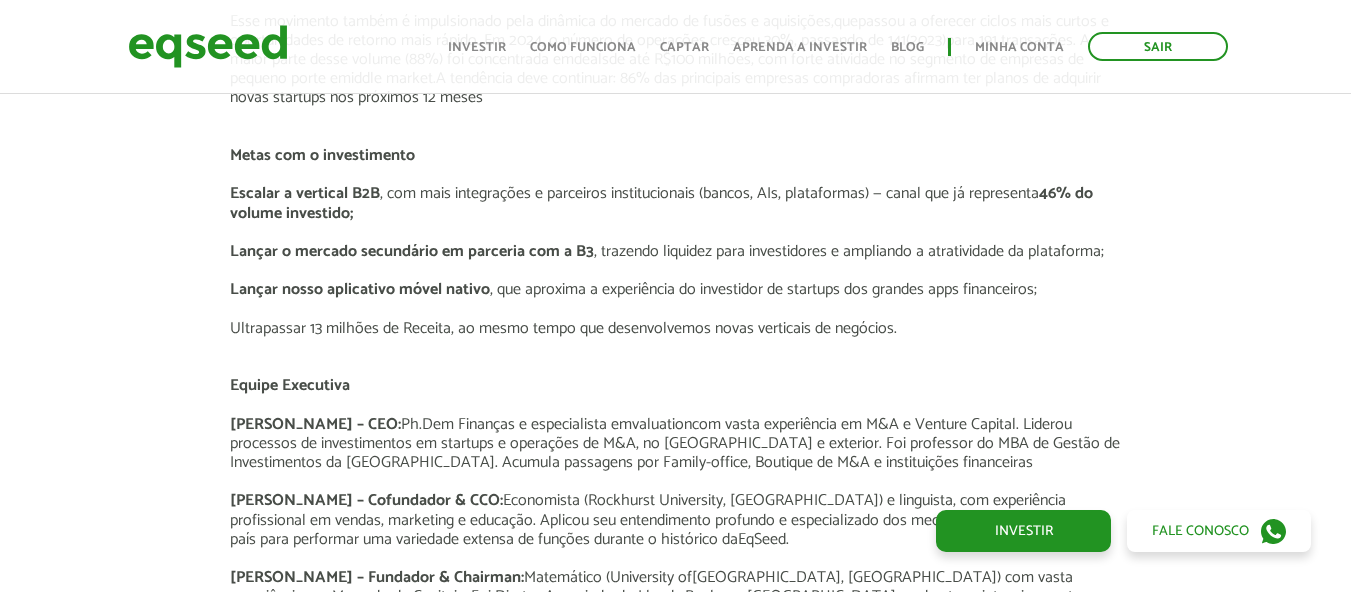 click on "Lançar nosso aplicativo móvel nativo" at bounding box center (360, 289) 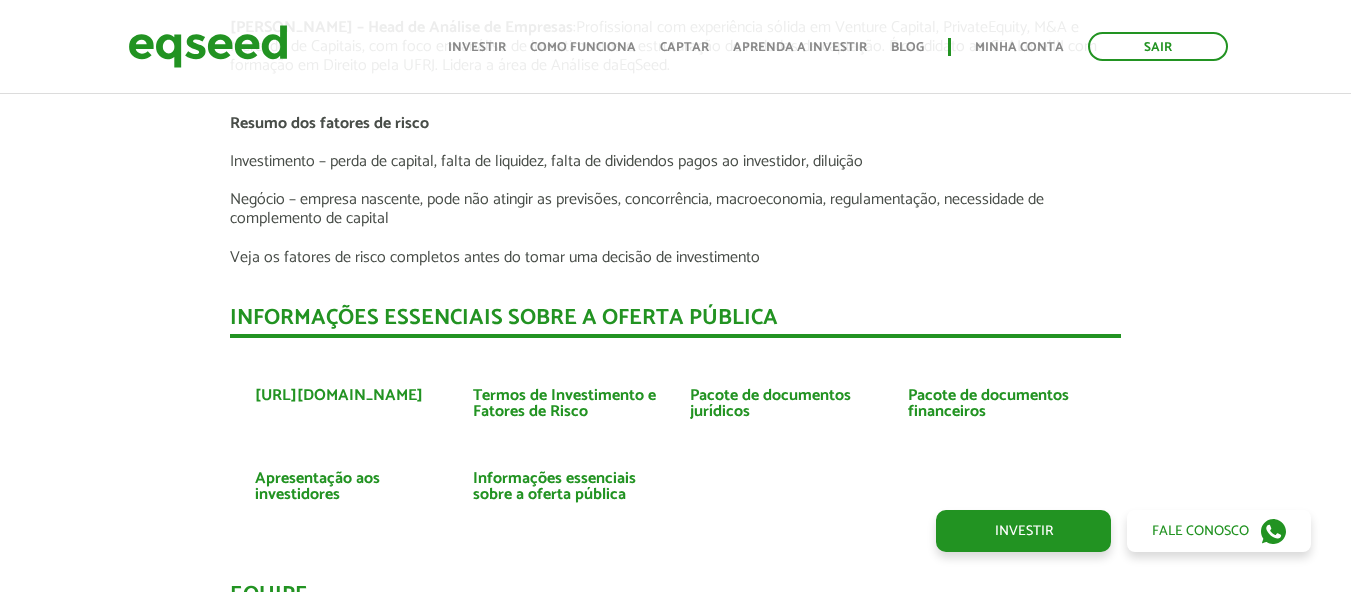 scroll, scrollTop: 4300, scrollLeft: 0, axis: vertical 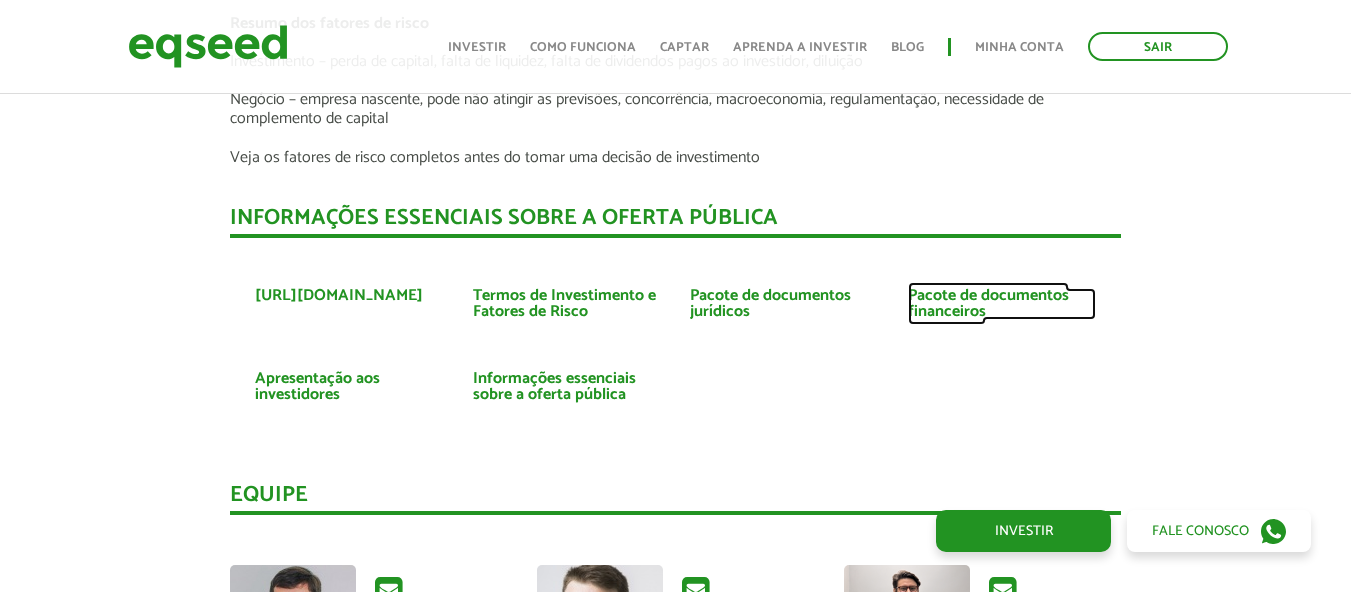click on "Pacote de documentos financeiros" at bounding box center [1002, 304] 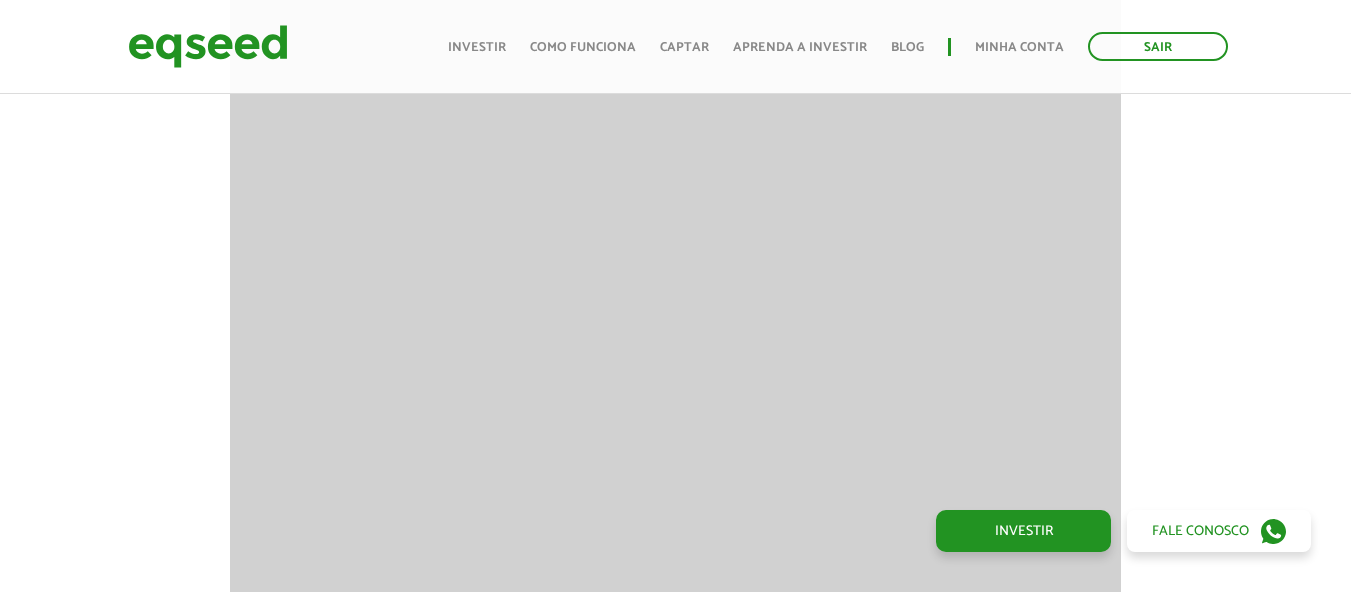 scroll, scrollTop: 1400, scrollLeft: 0, axis: vertical 